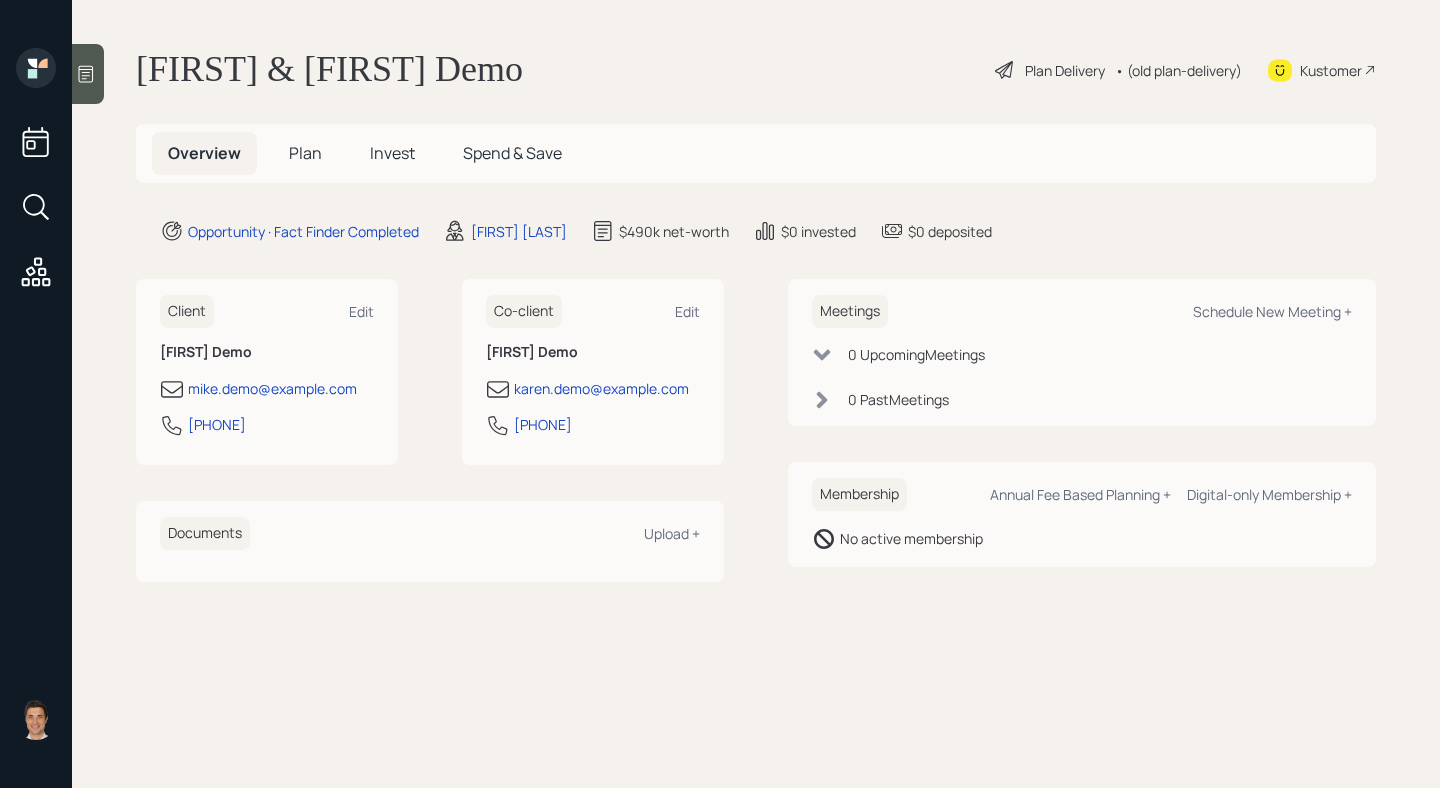 scroll, scrollTop: 0, scrollLeft: 0, axis: both 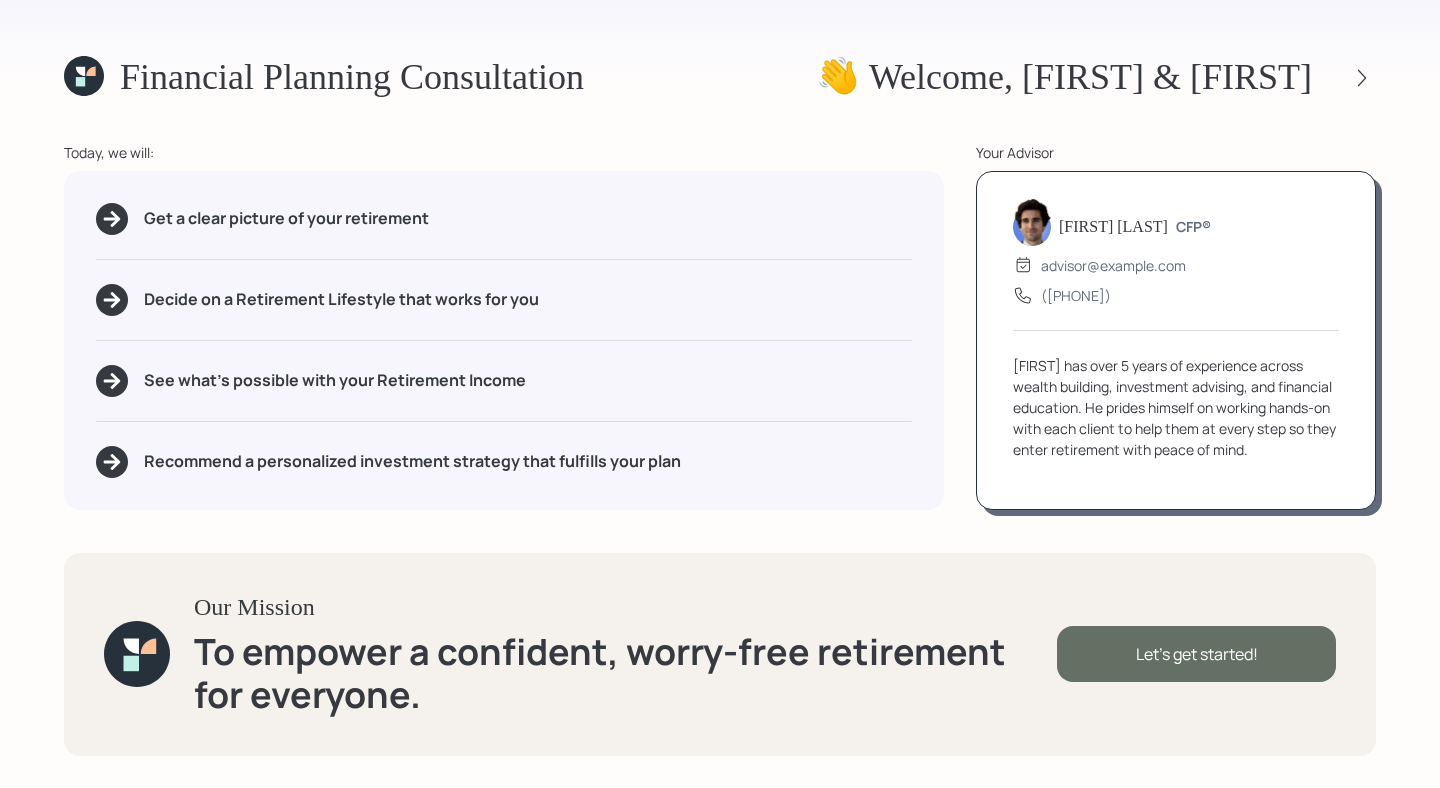 click on "Let's get started!" at bounding box center [1196, 654] 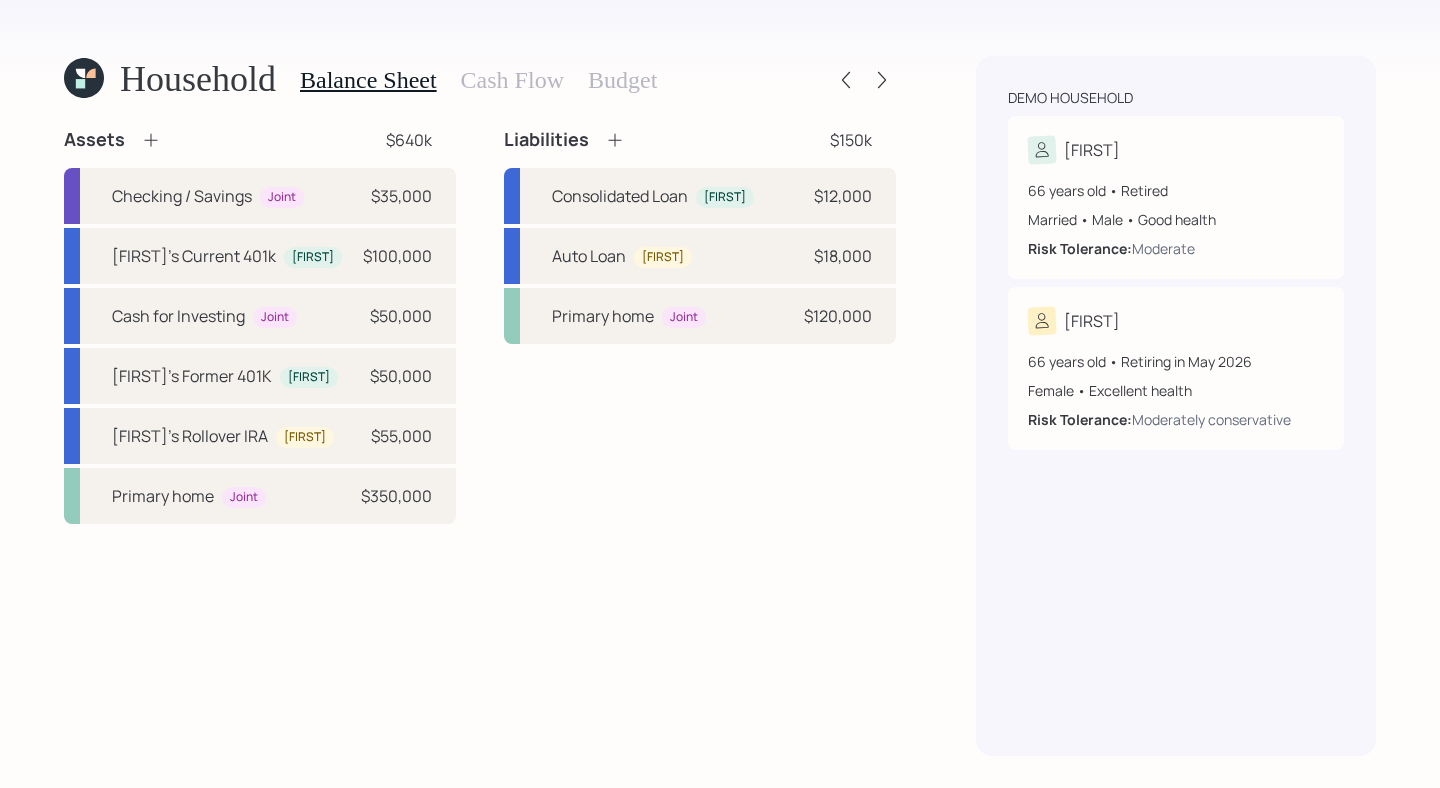 click on "Cash Flow" at bounding box center [512, 80] 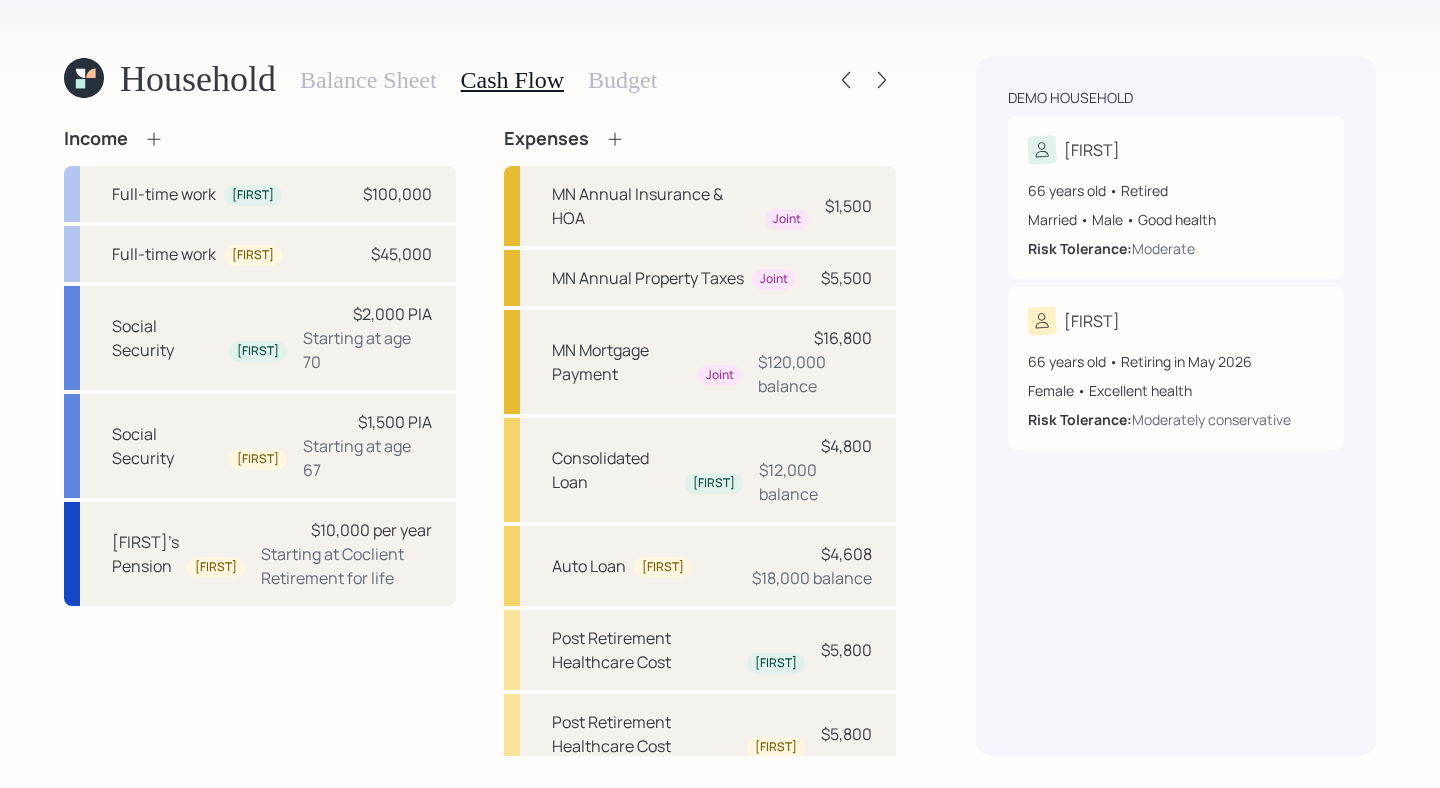 click on "Budget" at bounding box center (622, 80) 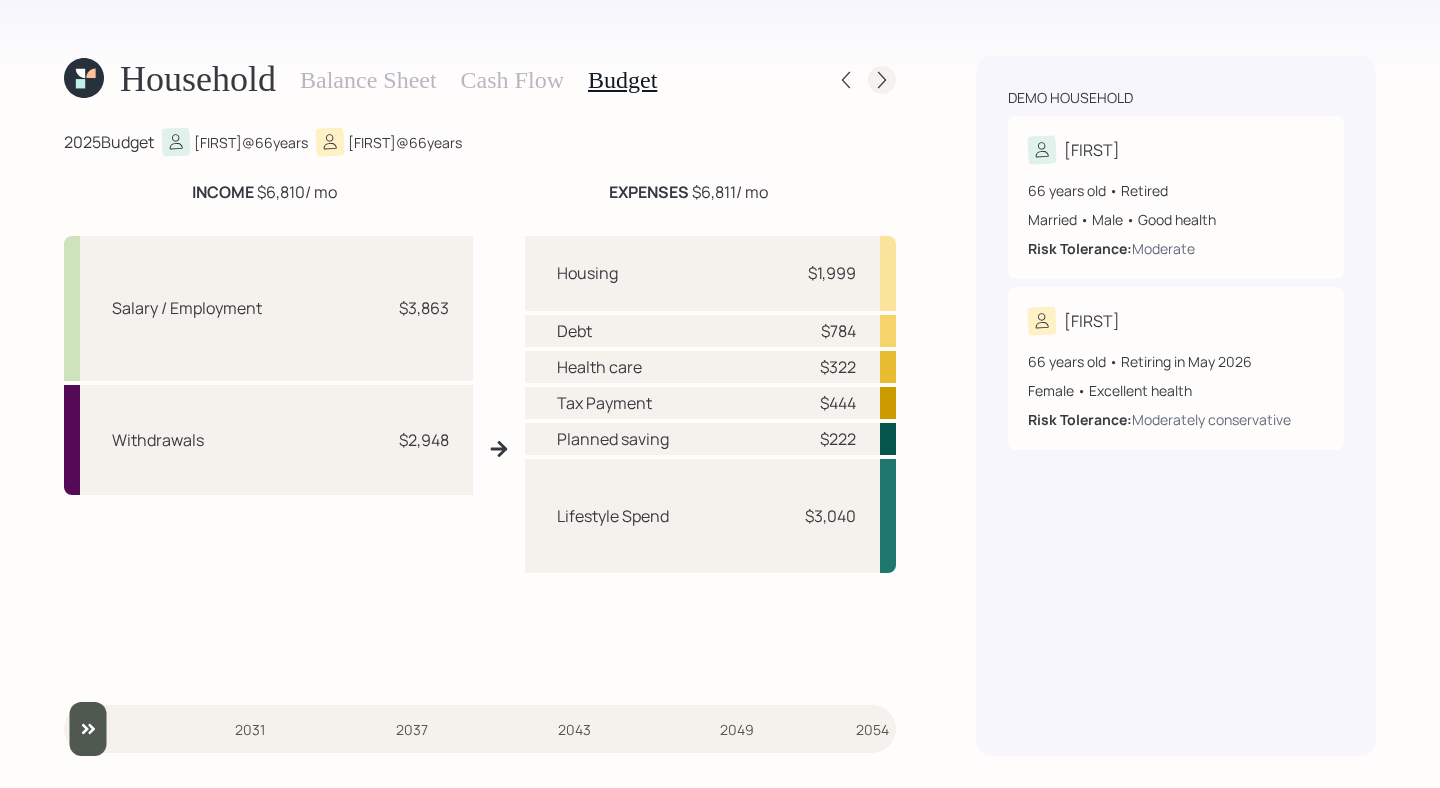 click at bounding box center [882, 80] 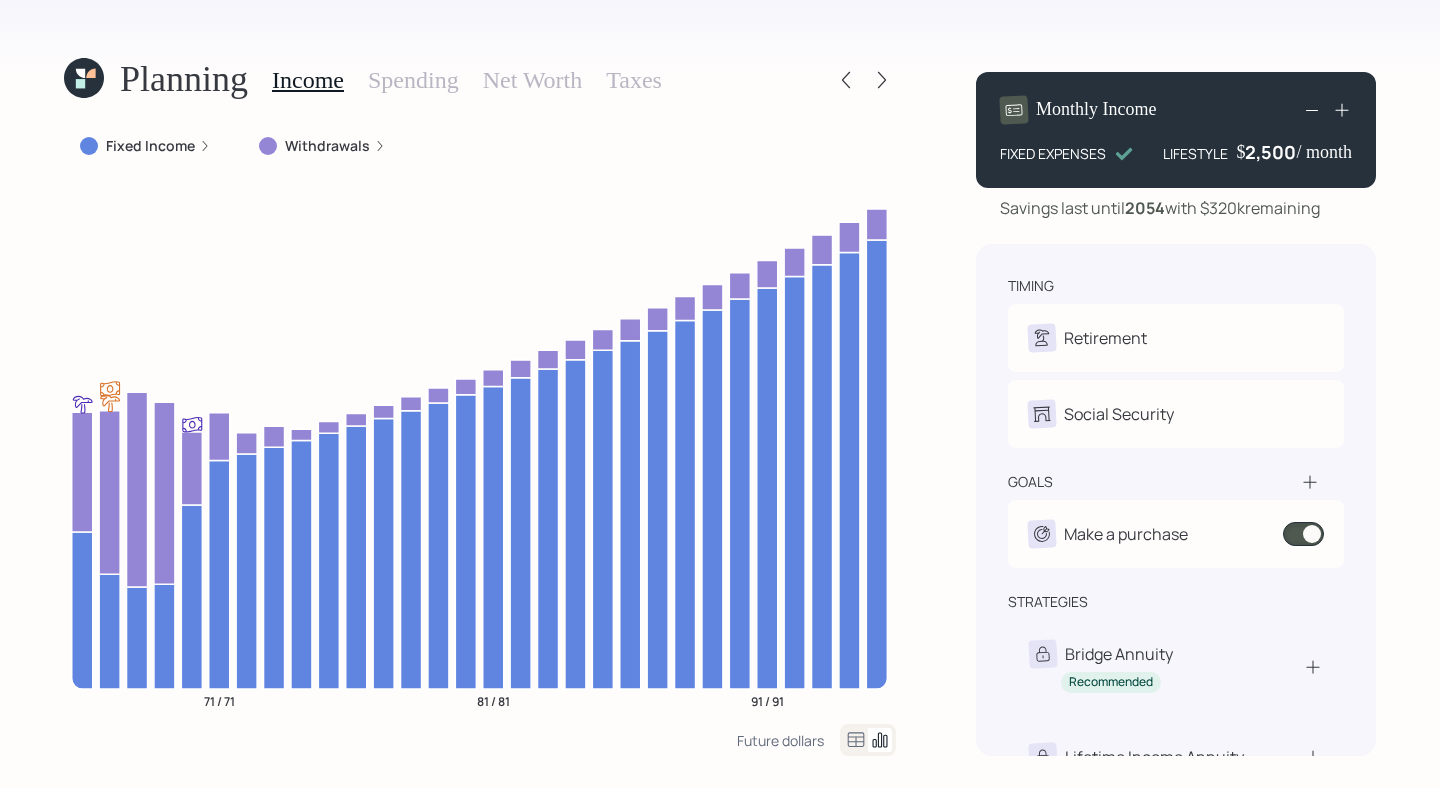click at bounding box center [205, 146] 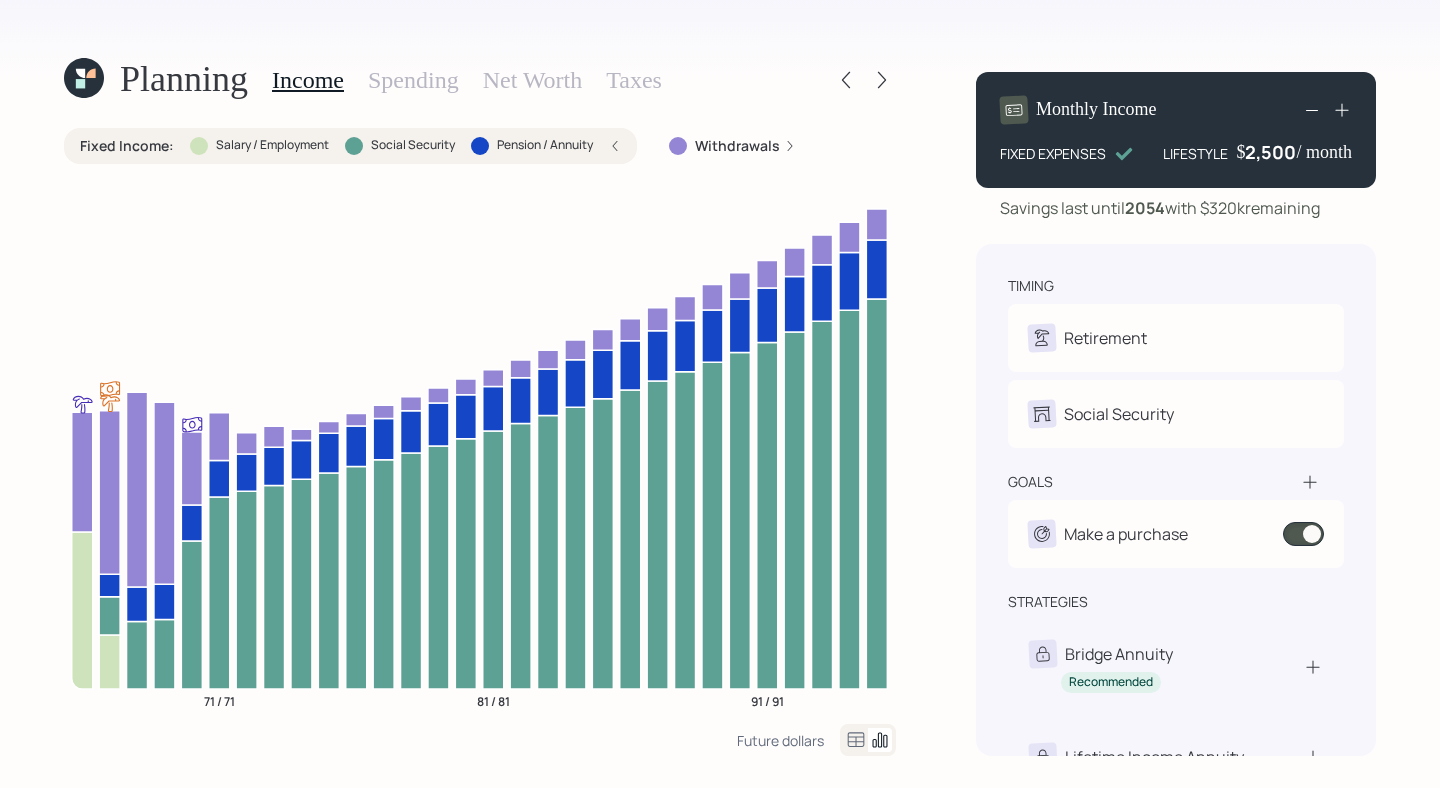 click on "Spending" at bounding box center [413, 80] 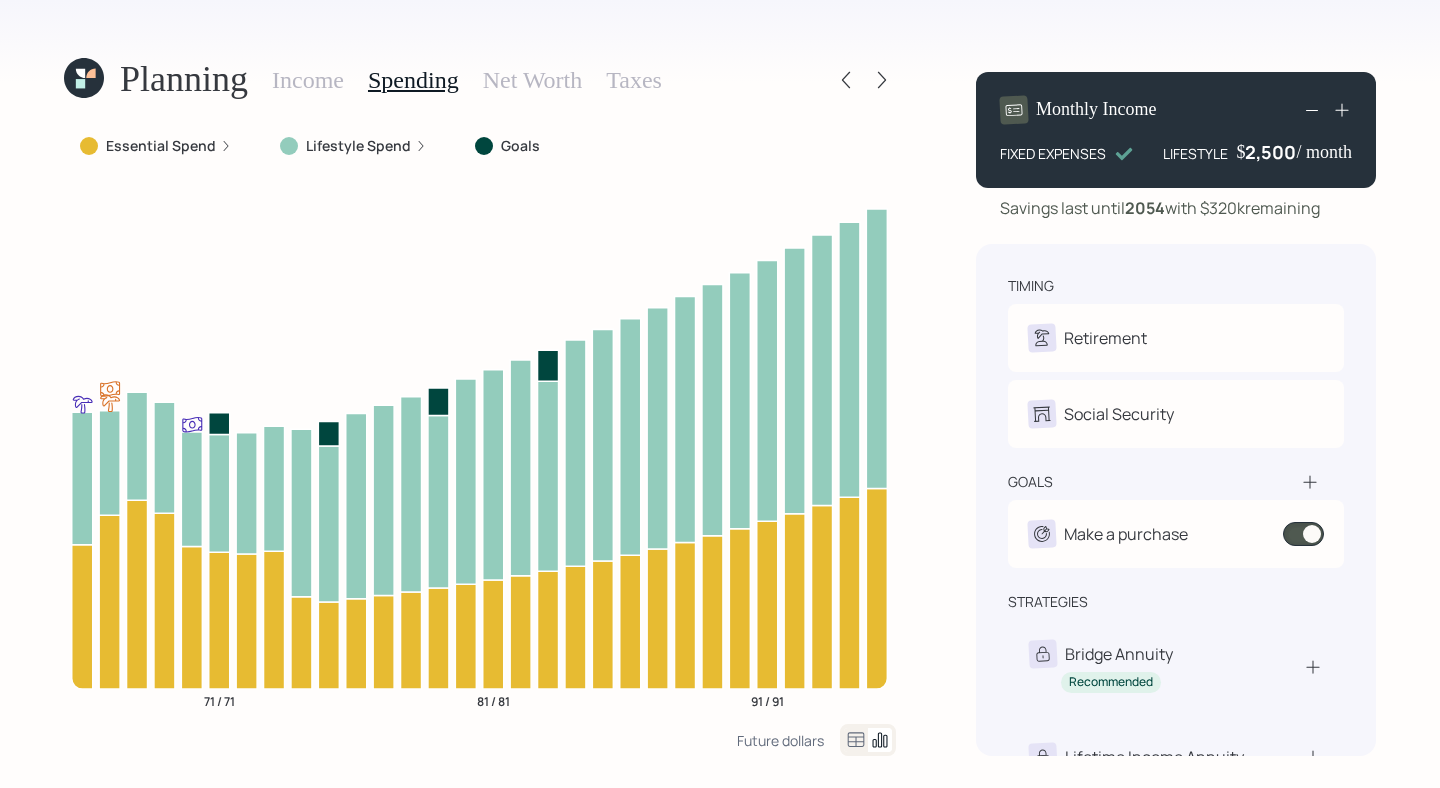 click on "Essential Spend" at bounding box center (161, 146) 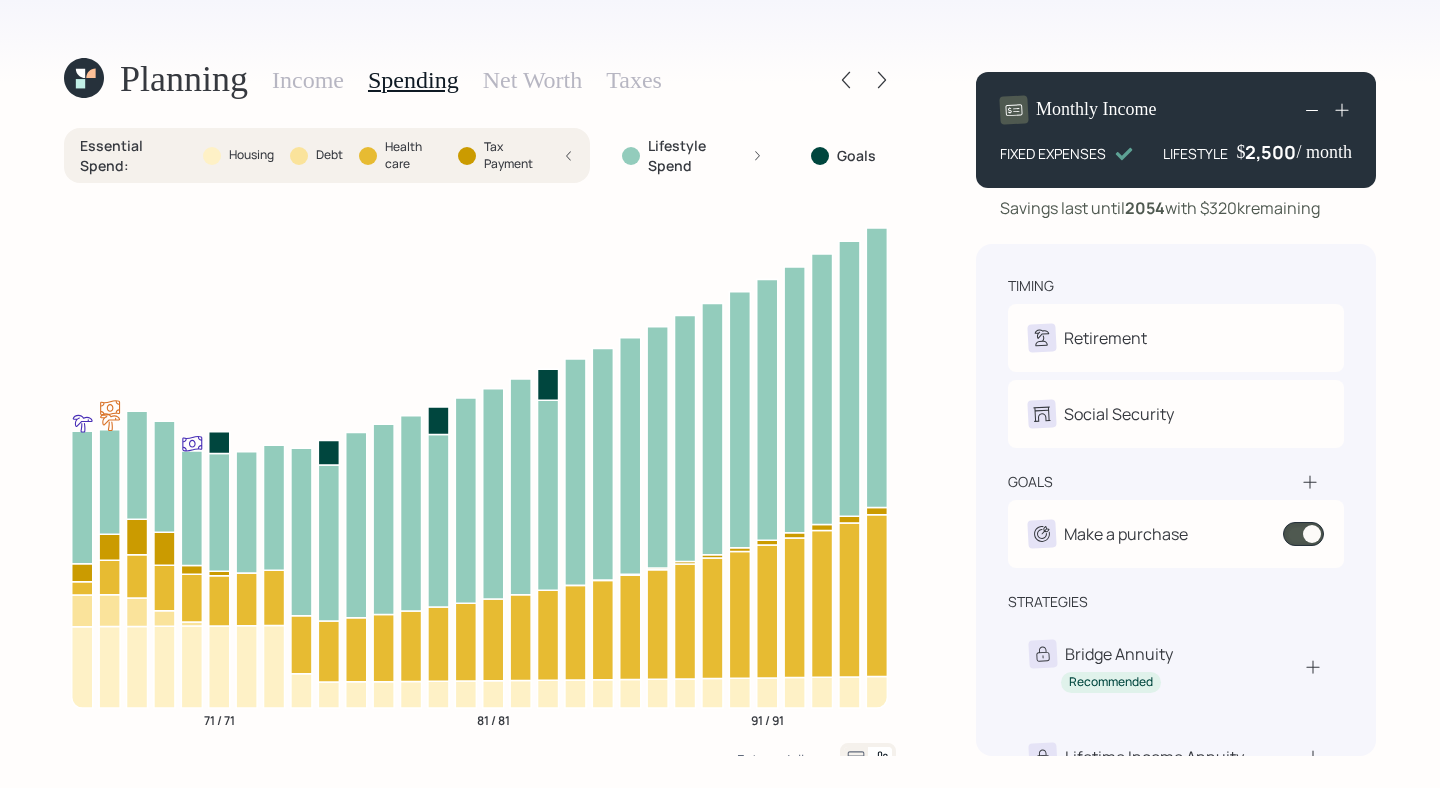 click on "Net Worth" at bounding box center (533, 80) 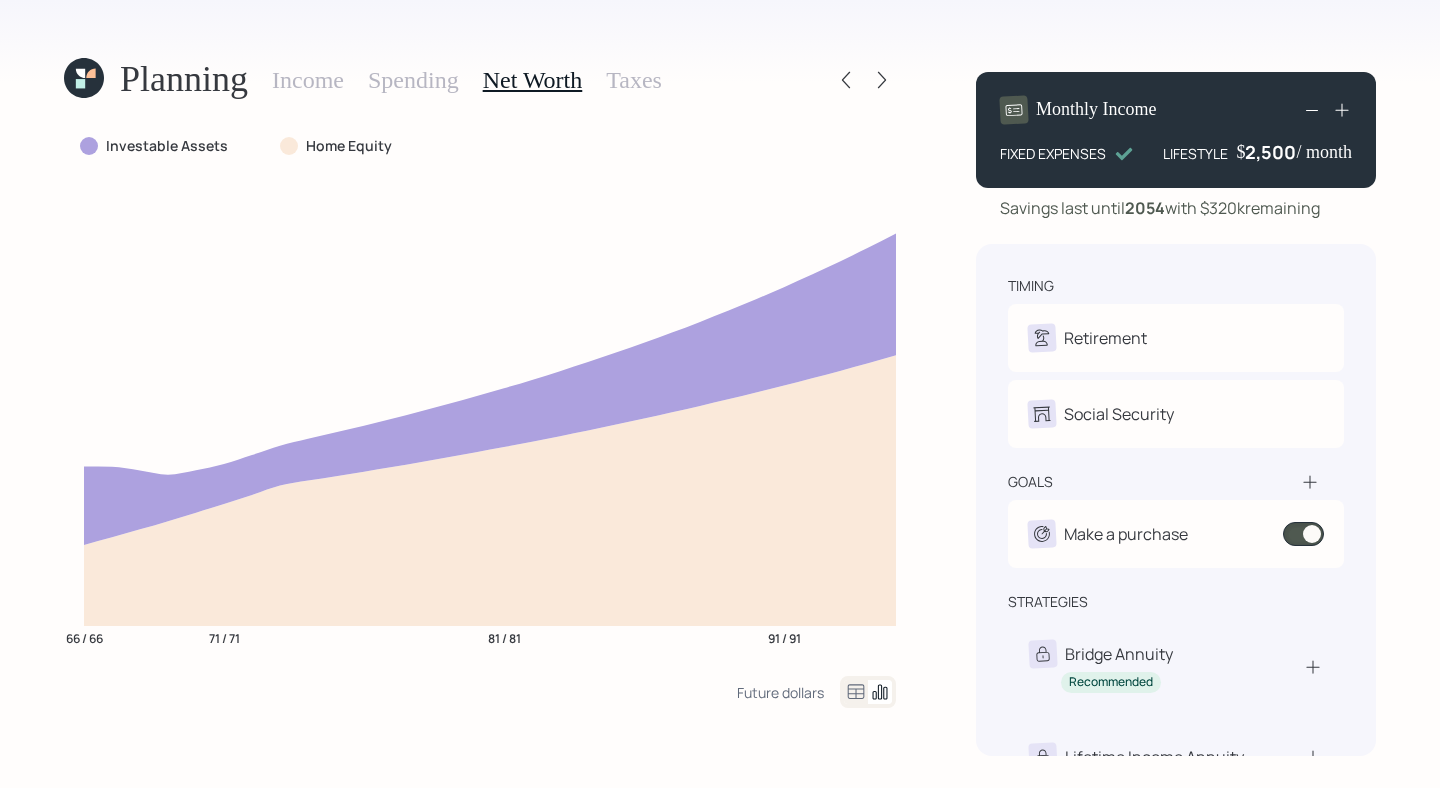 click on "Taxes" at bounding box center [634, 80] 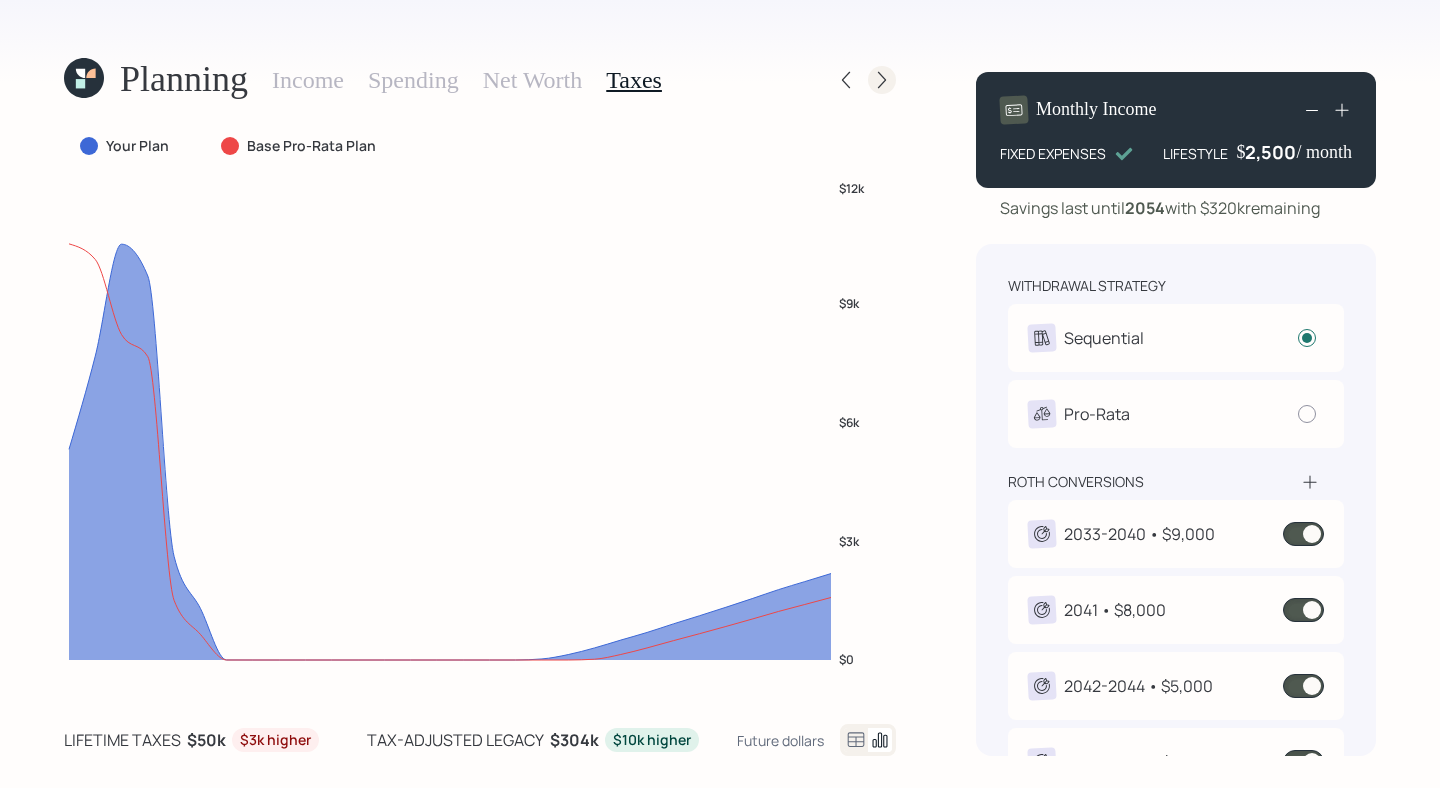 click at bounding box center [882, 80] 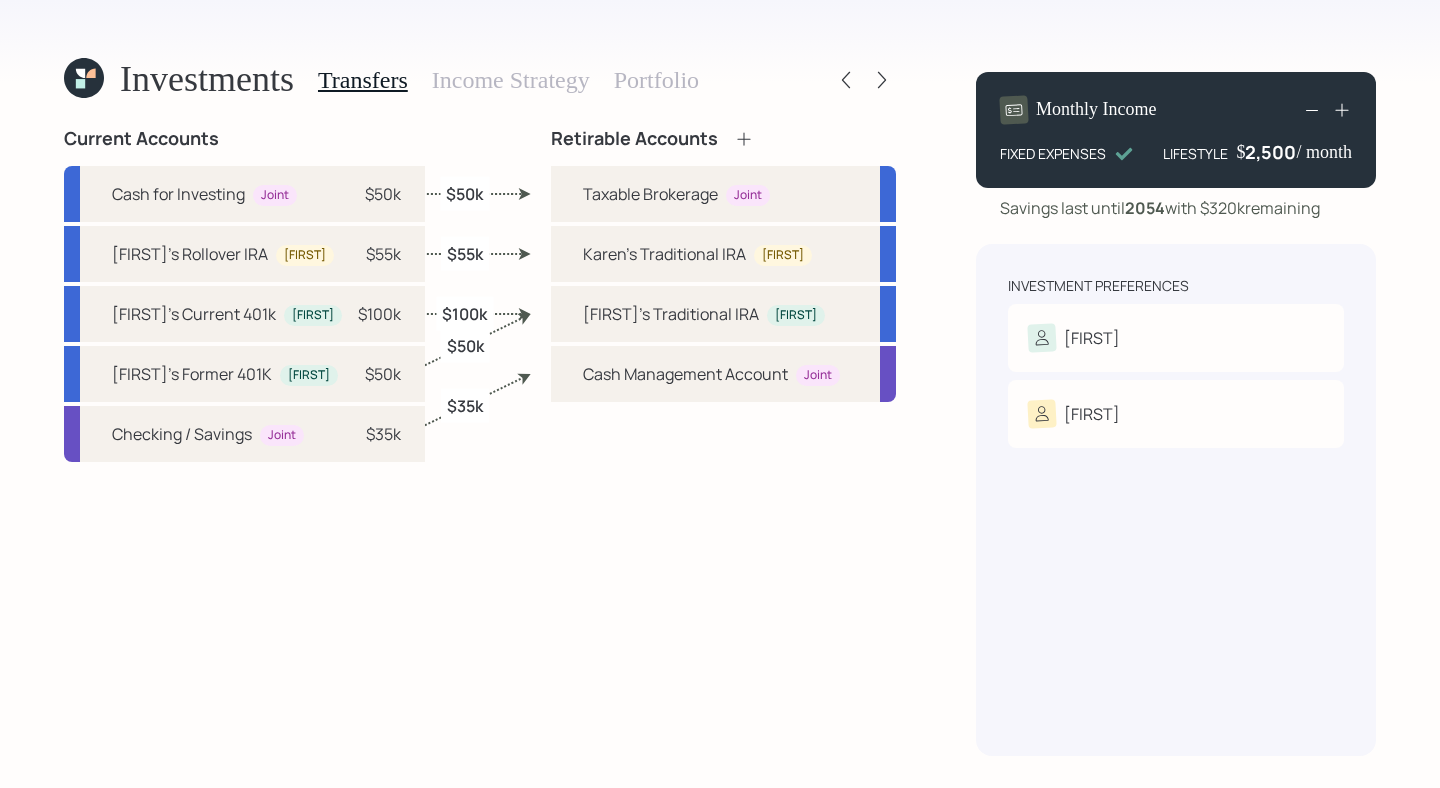 click on "Income Strategy" at bounding box center [511, 80] 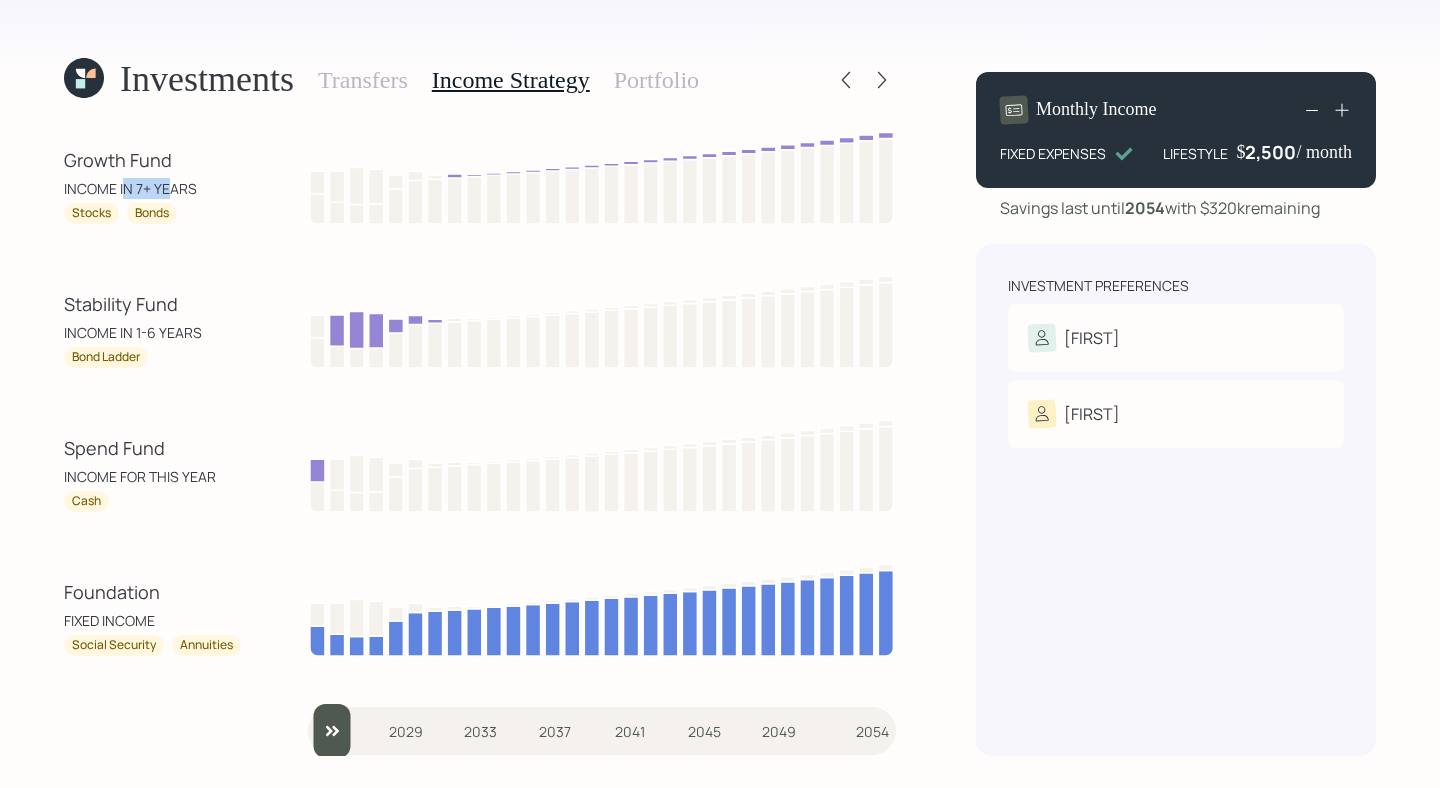 drag, startPoint x: 126, startPoint y: 186, endPoint x: 168, endPoint y: 186, distance: 42 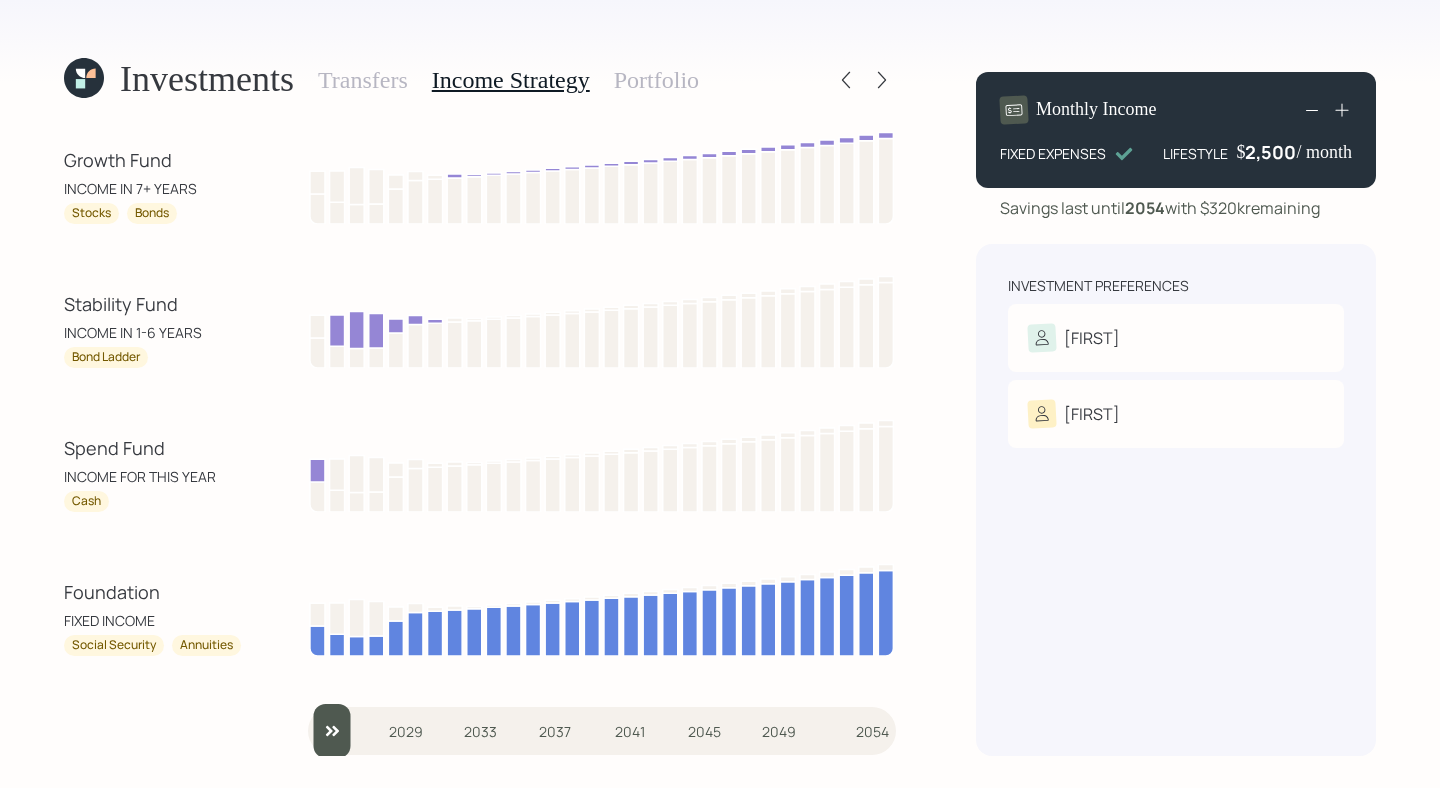 click on "INCOME IN 7+ YEARS" at bounding box center [154, 188] 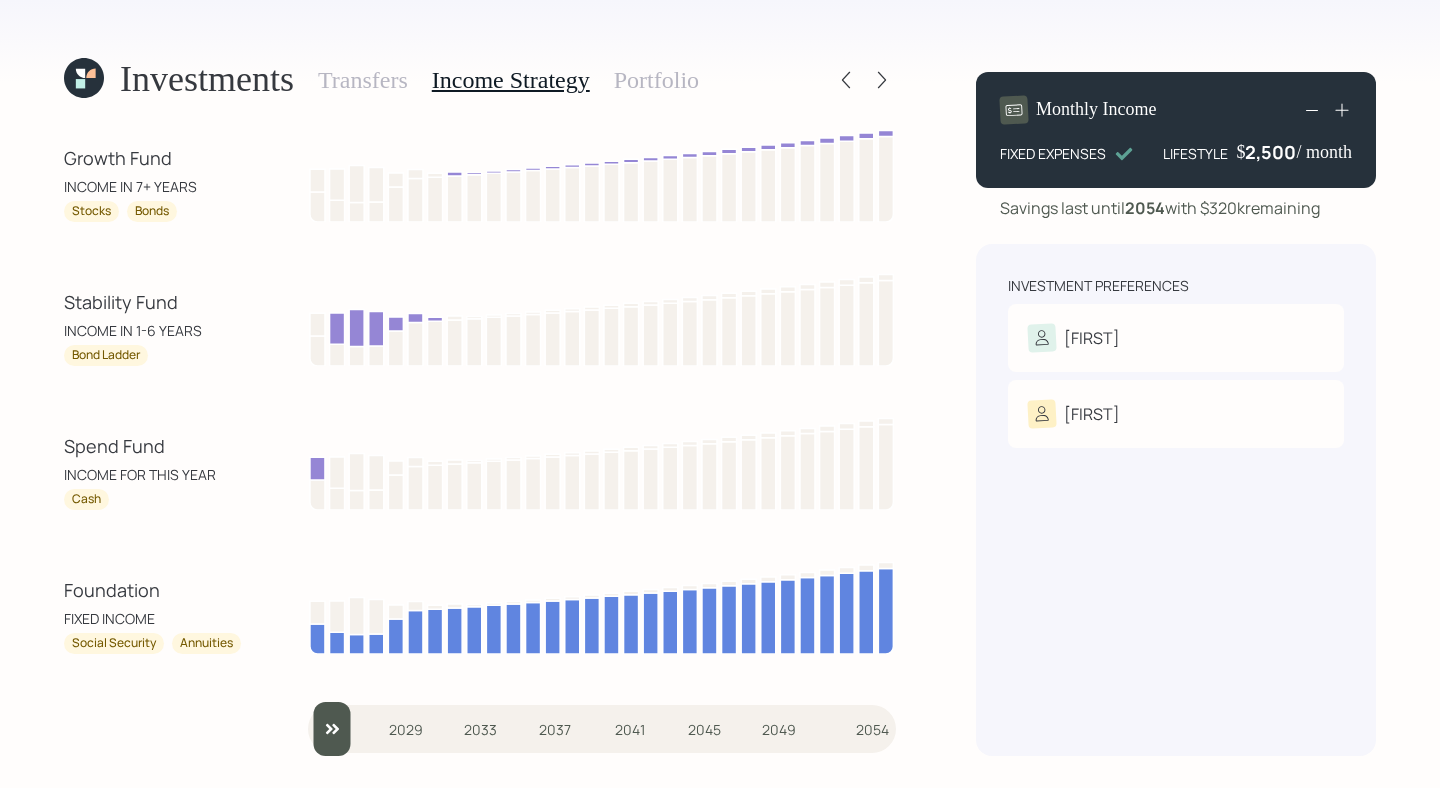 click on "Portfolio" at bounding box center [656, 80] 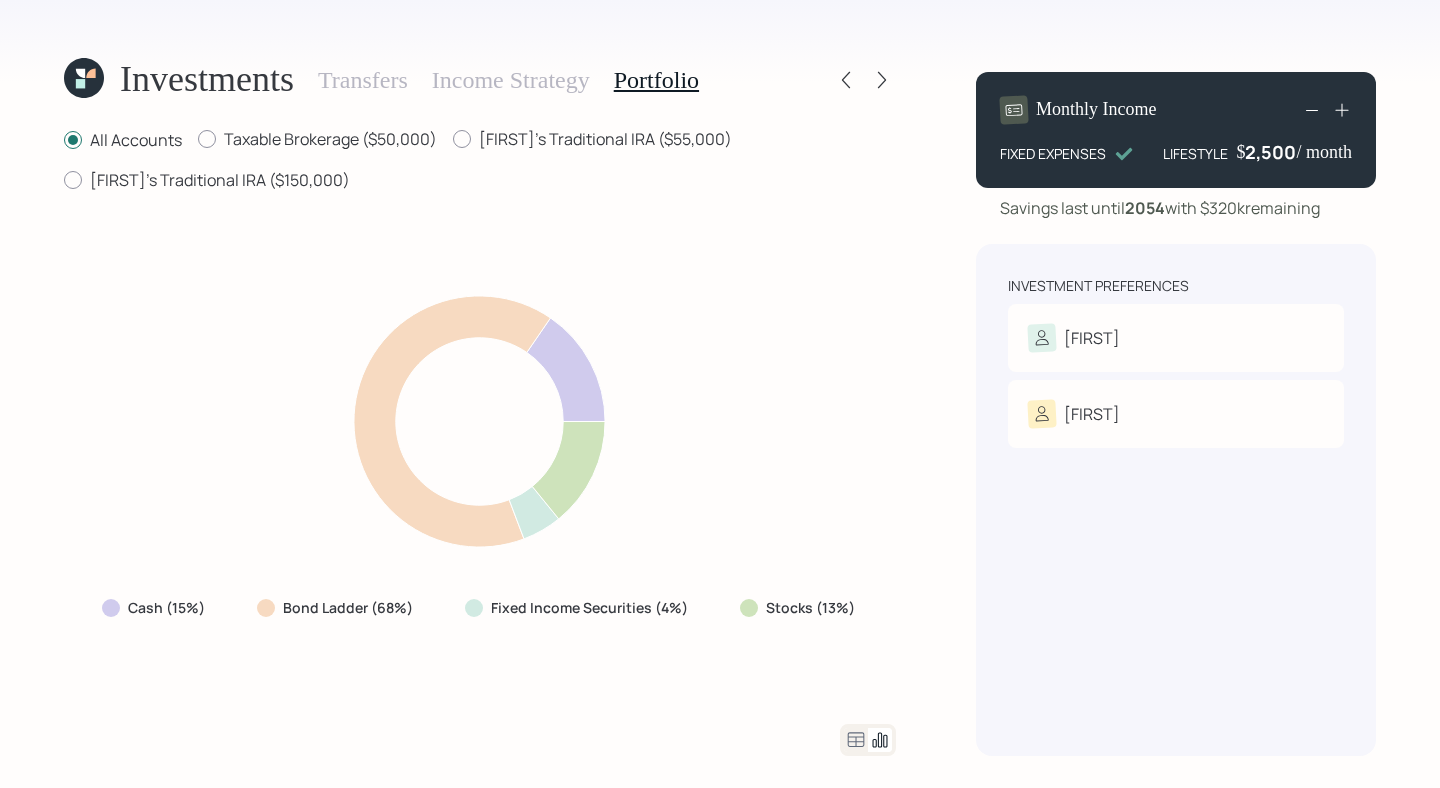 click at bounding box center [868, 740] 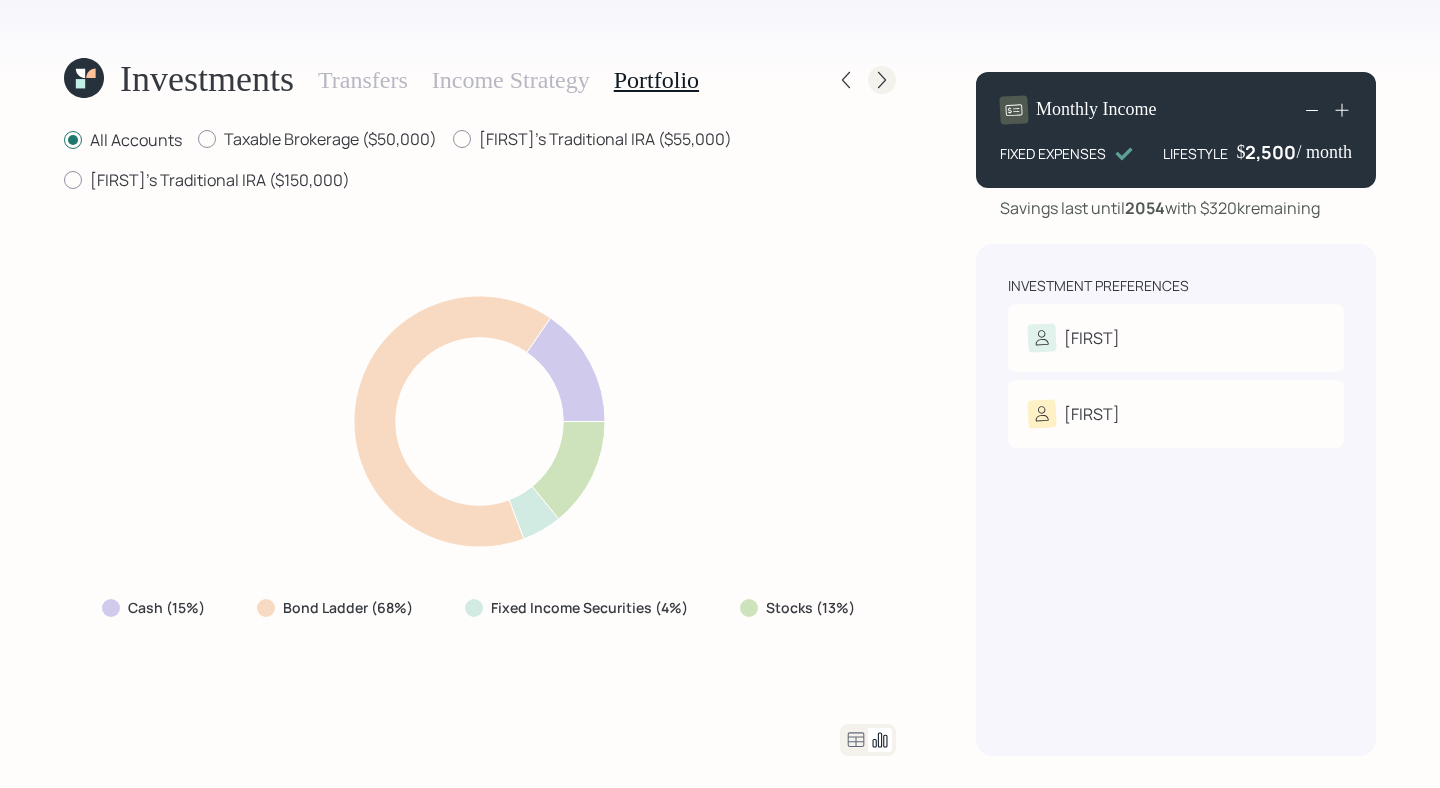 click at bounding box center [882, 80] 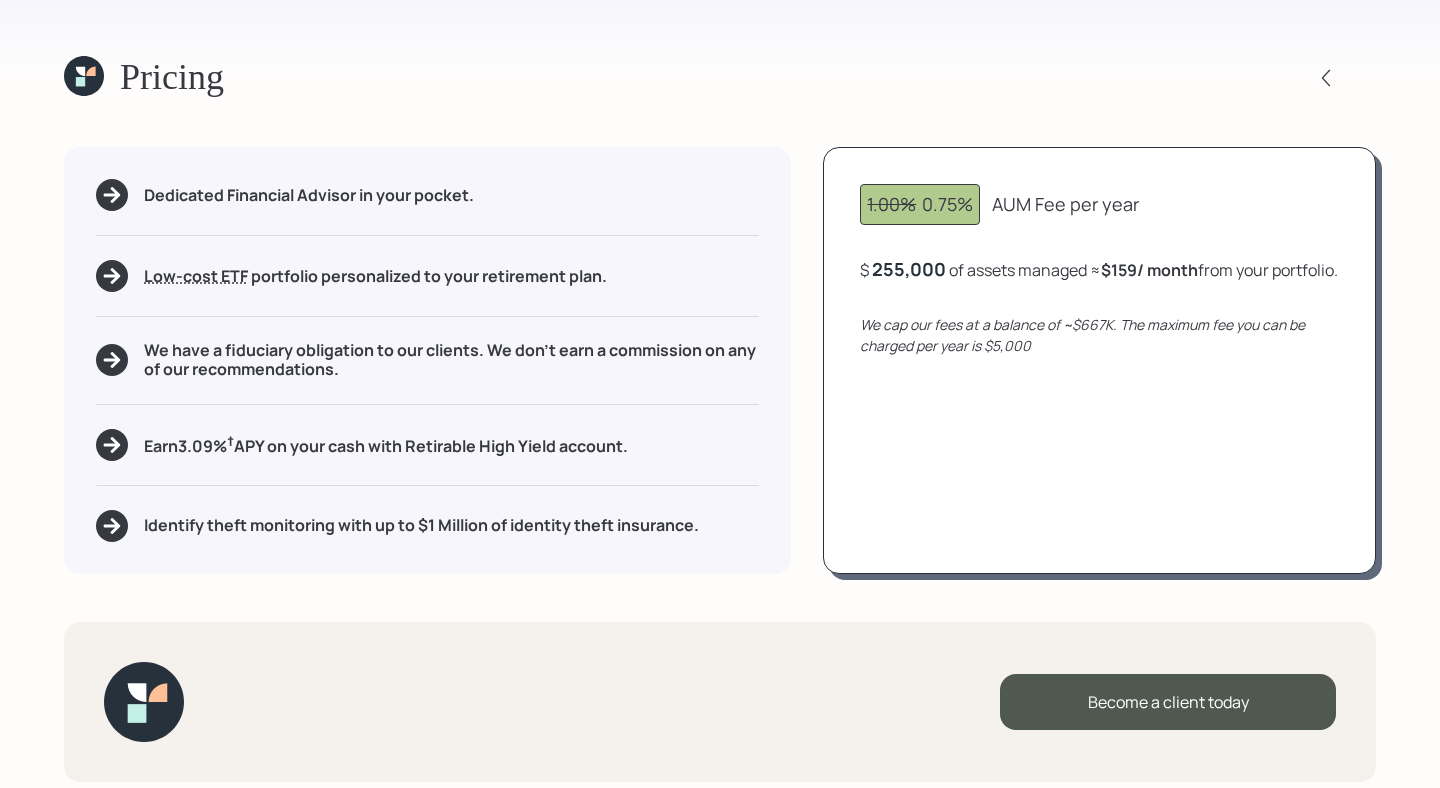 scroll, scrollTop: 5, scrollLeft: 0, axis: vertical 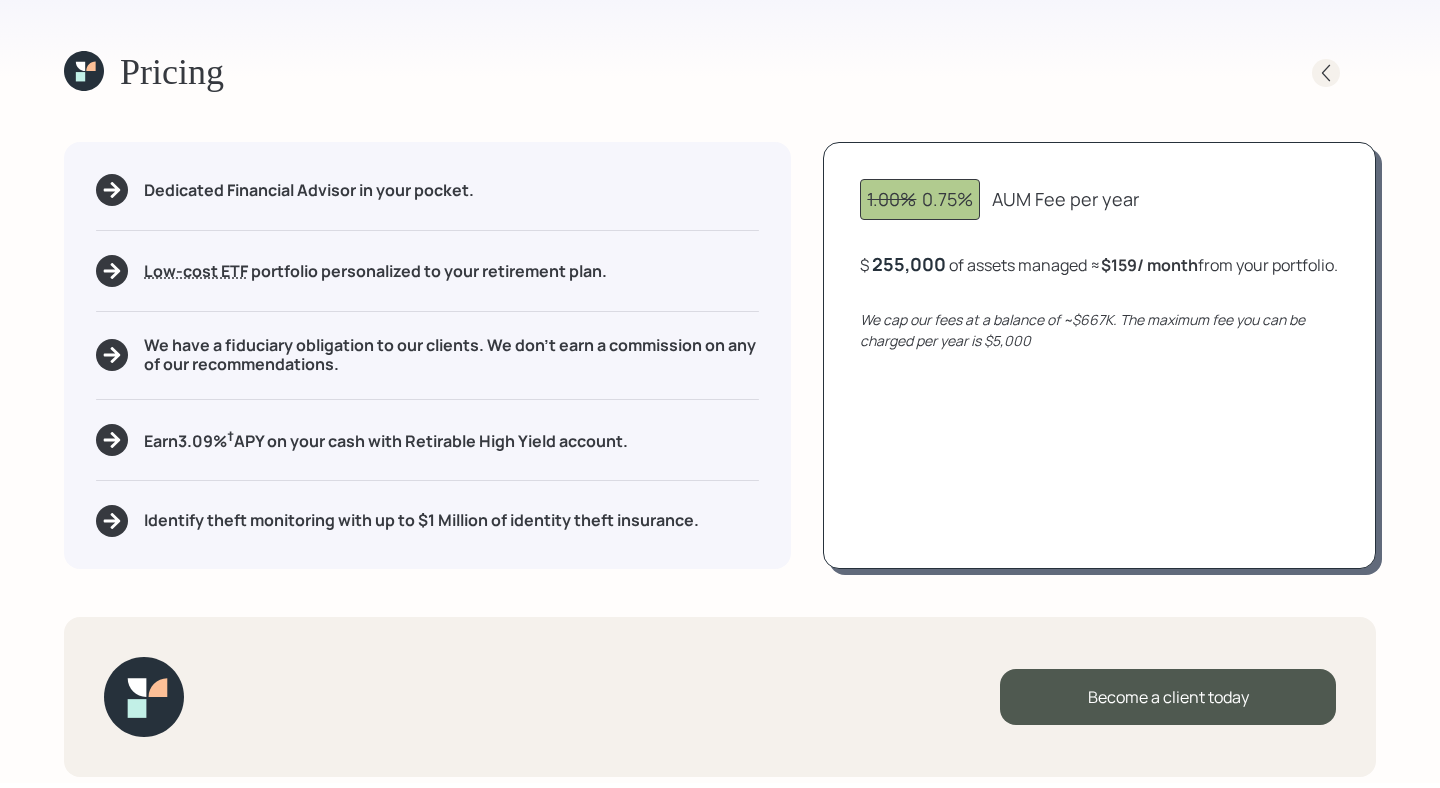 click at bounding box center [1326, 73] 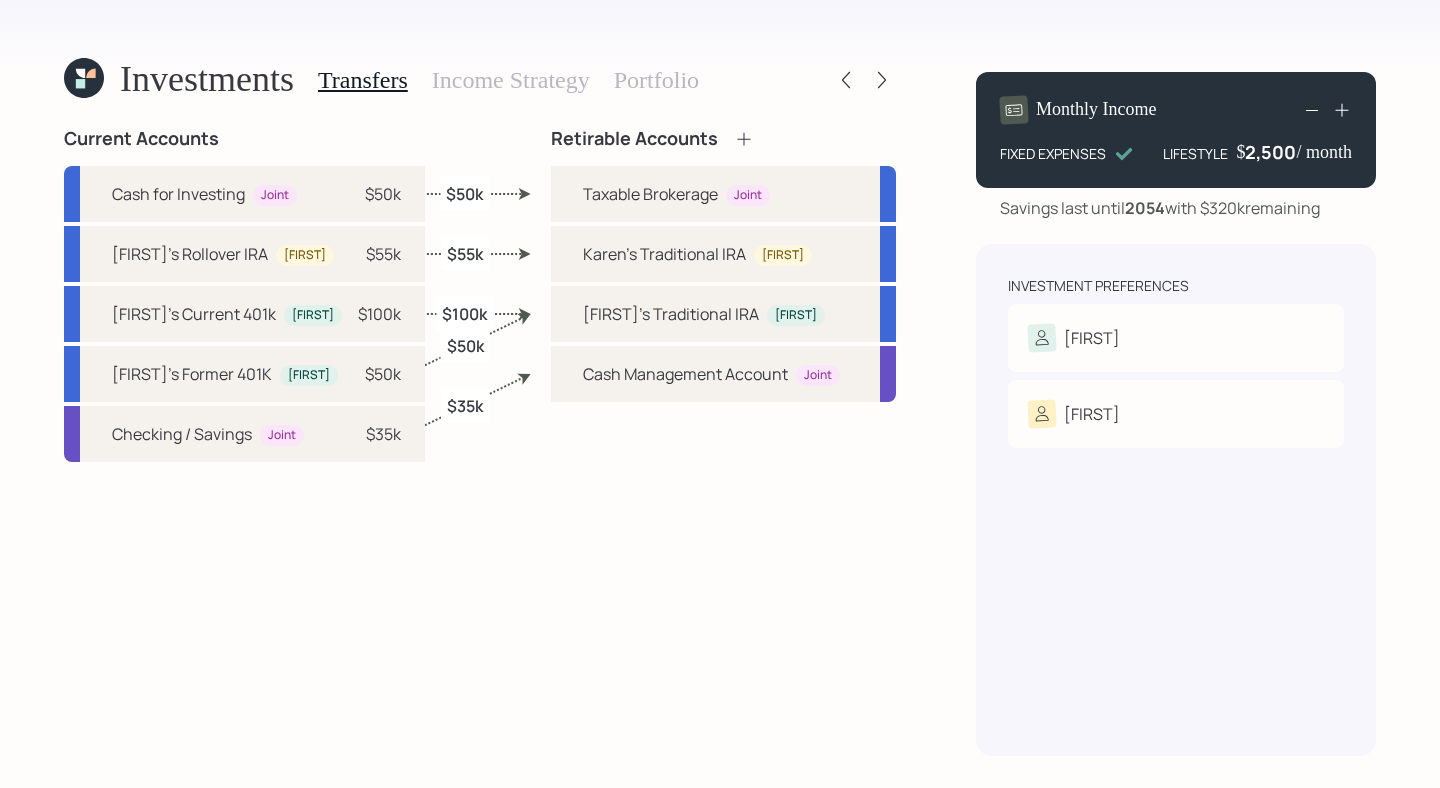 scroll, scrollTop: 0, scrollLeft: 0, axis: both 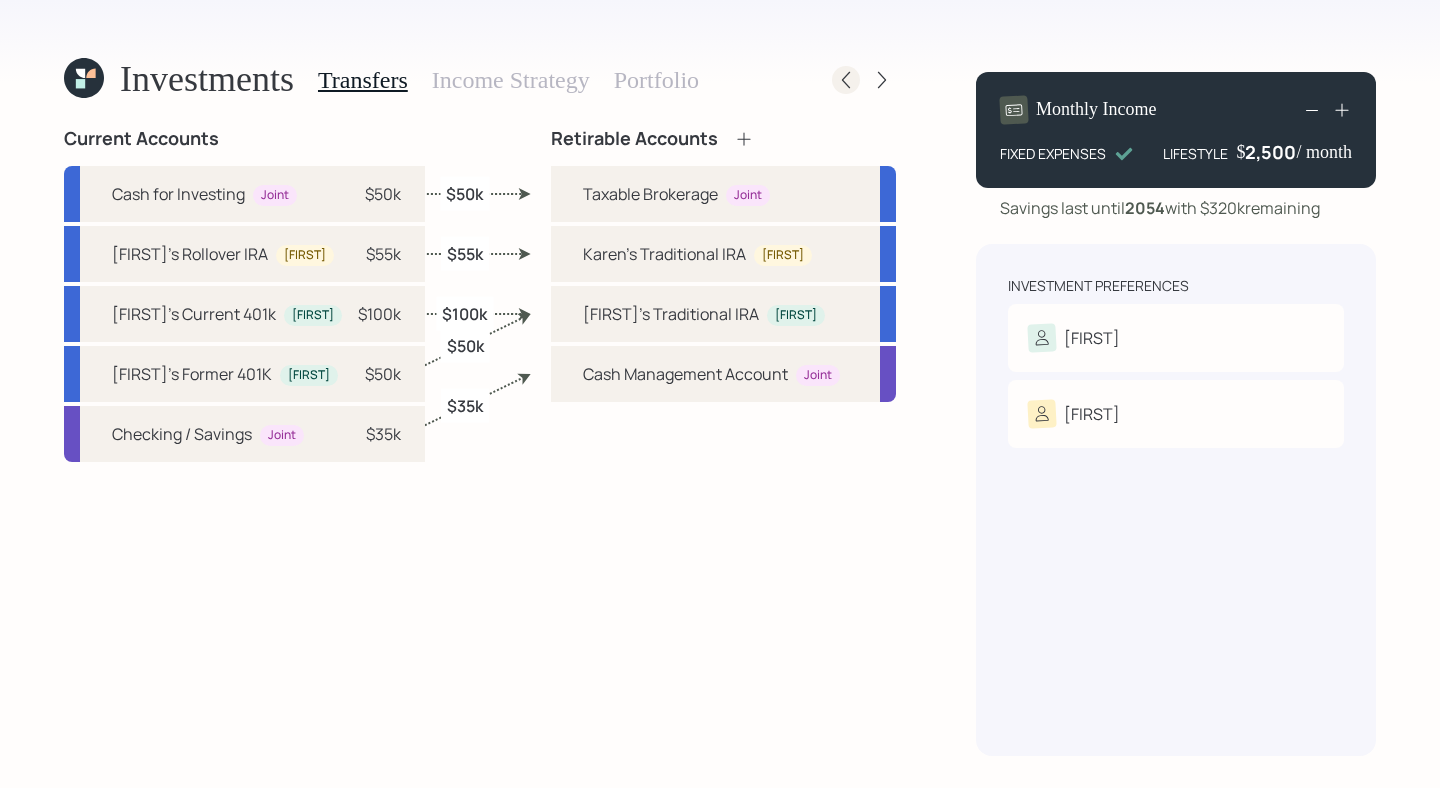click at bounding box center [846, 80] 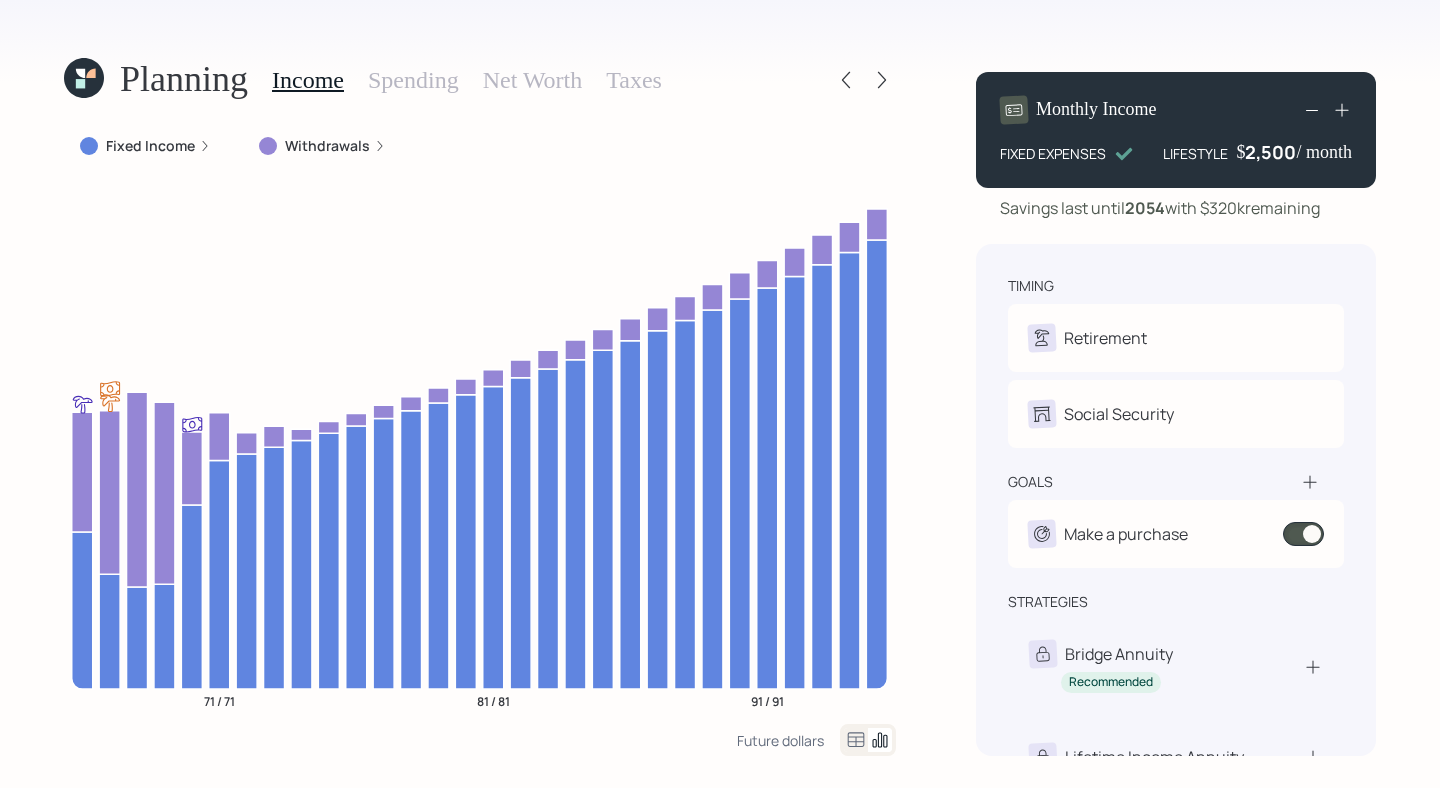 scroll, scrollTop: 48, scrollLeft: 0, axis: vertical 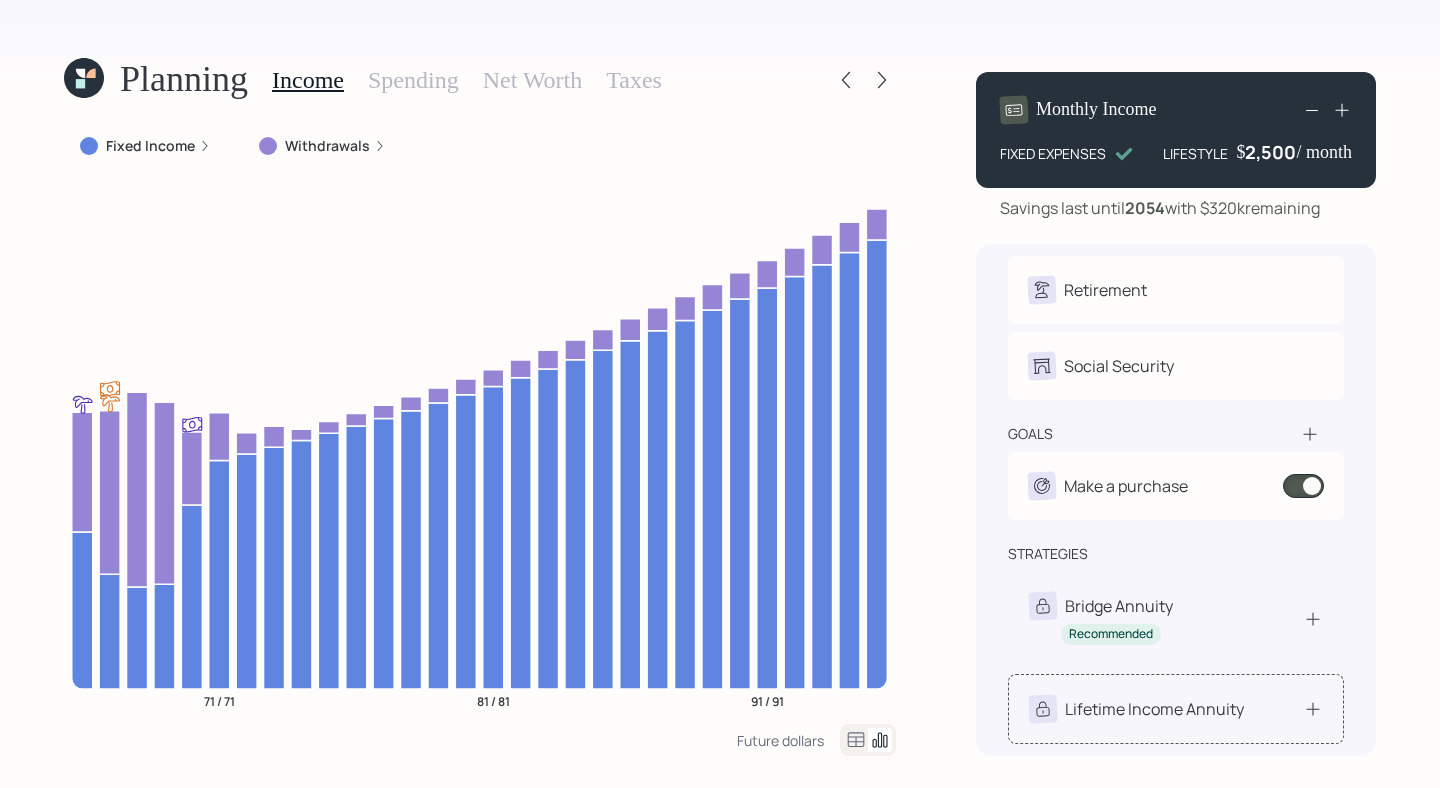 click at bounding box center [1313, 619] 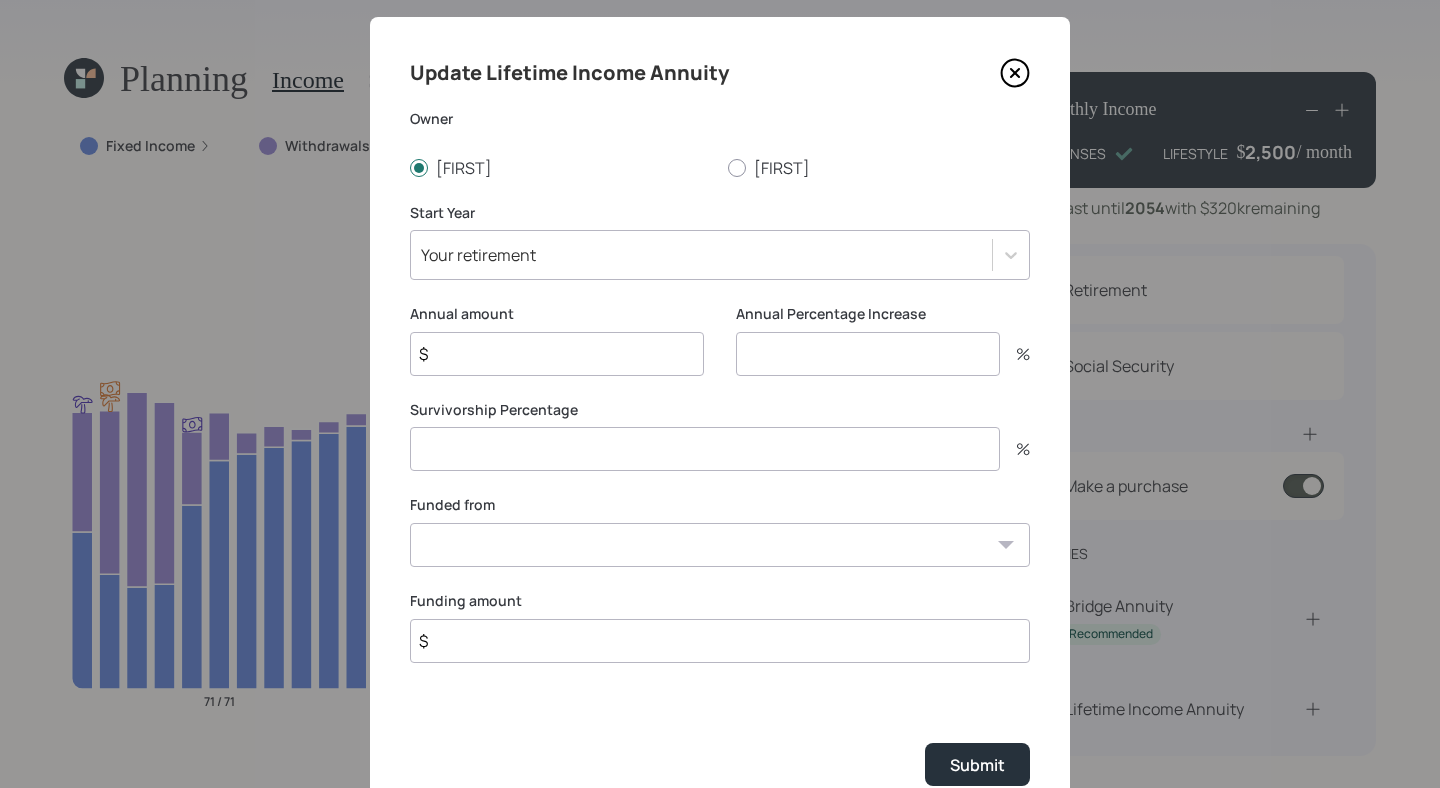 scroll, scrollTop: 25, scrollLeft: 0, axis: vertical 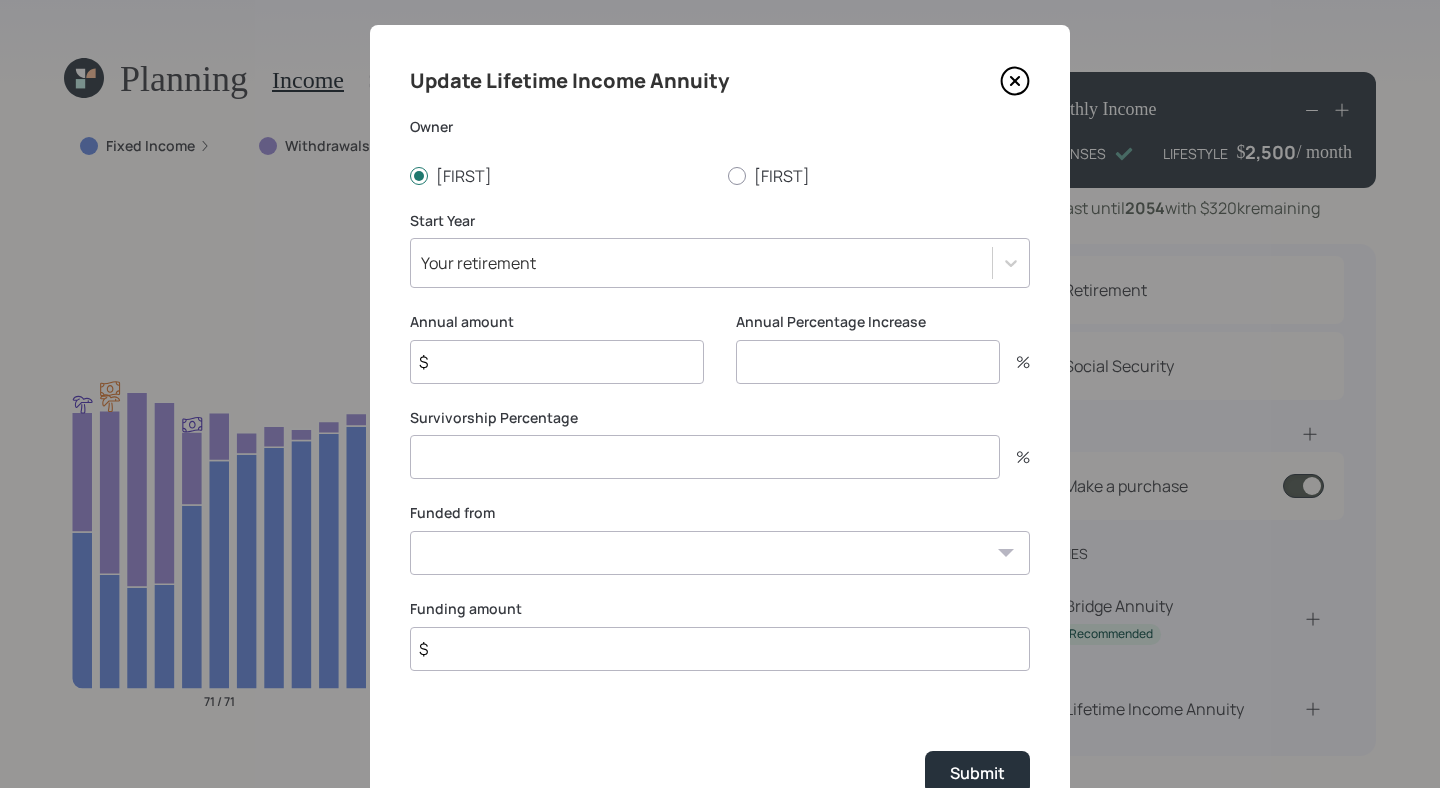 click at bounding box center (1015, 81) 